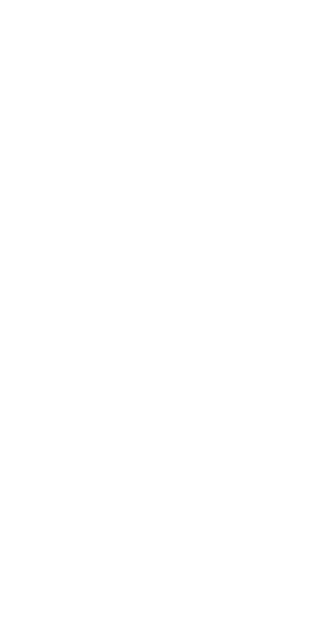 scroll, scrollTop: 0, scrollLeft: 0, axis: both 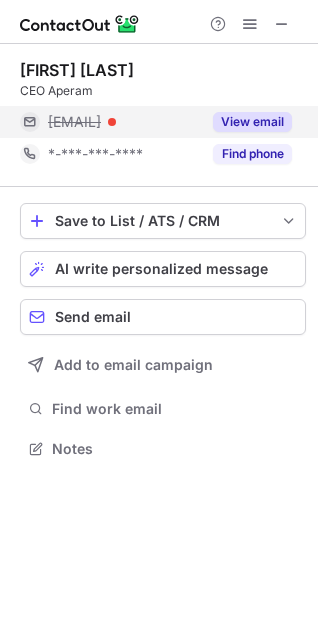 click on "View email" at bounding box center [252, 122] 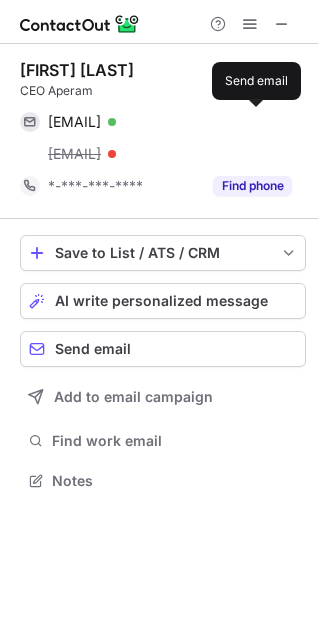 scroll, scrollTop: 10, scrollLeft: 10, axis: both 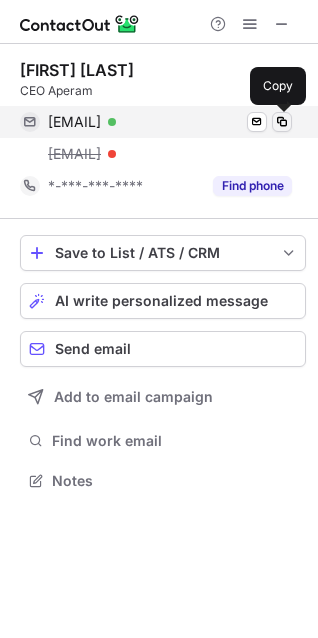 click at bounding box center [282, 122] 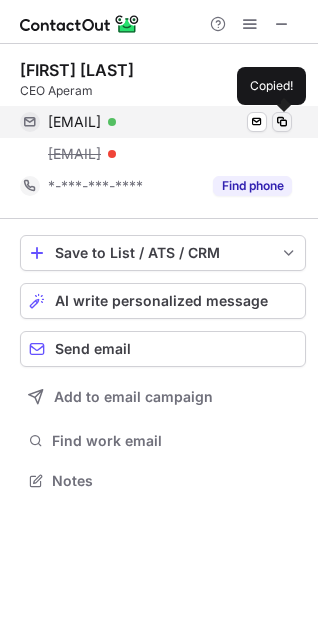 click at bounding box center [282, 122] 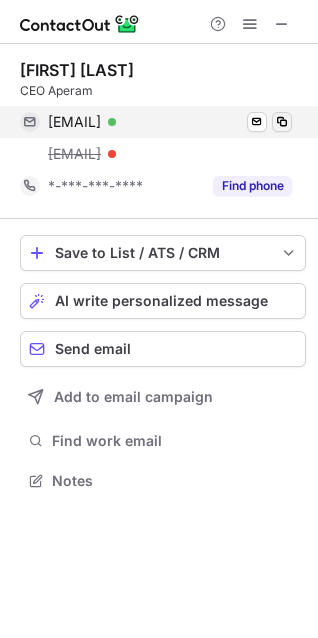 click at bounding box center [282, 122] 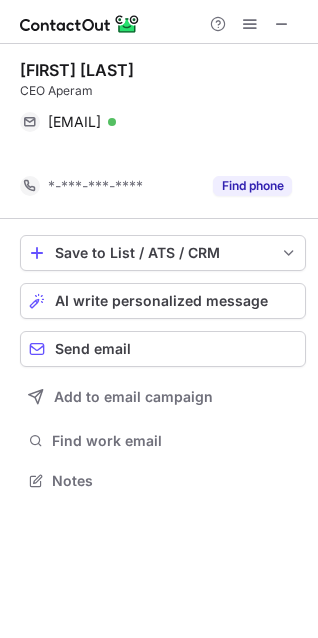 scroll, scrollTop: 434, scrollLeft: 318, axis: both 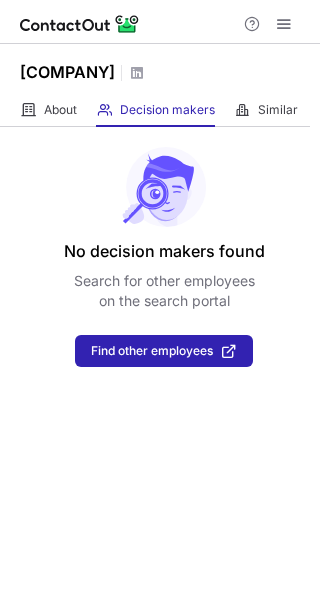 click on "About About Company Decision makers View Employees Similar Similar Companies" at bounding box center [155, 110] 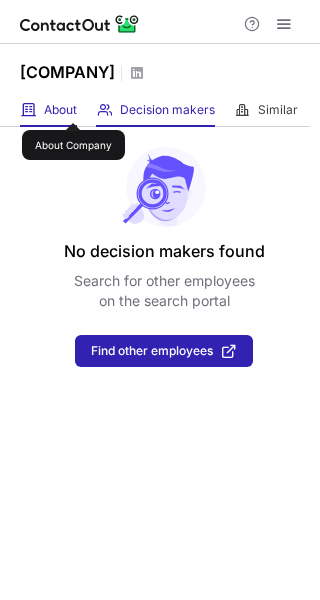 click on "About" at bounding box center (60, 110) 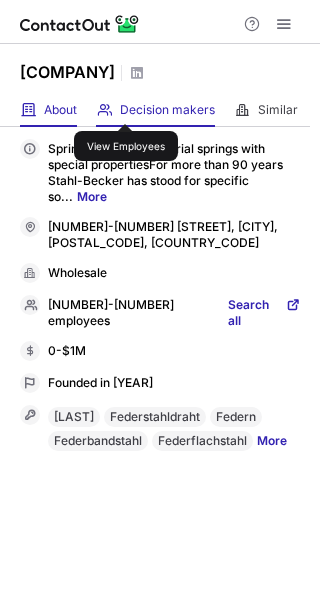 click on "Decision makers" at bounding box center (167, 110) 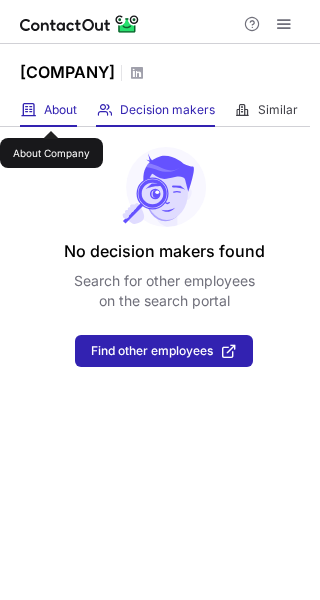 click on "About" at bounding box center [60, 110] 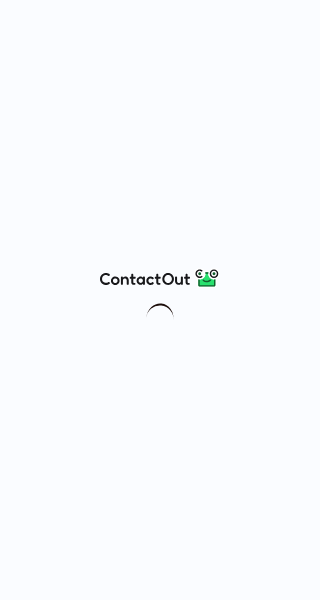 scroll, scrollTop: 0, scrollLeft: 0, axis: both 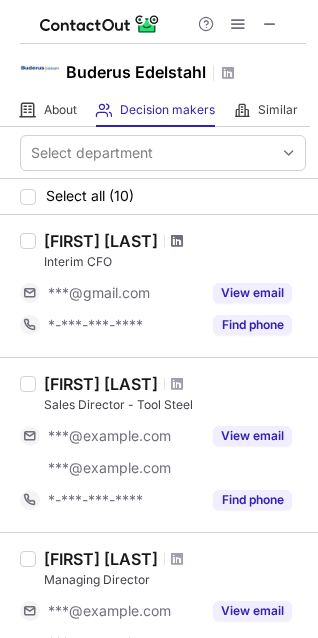 click at bounding box center [177, 241] 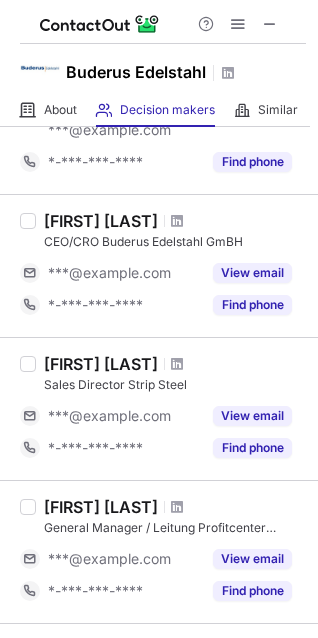 scroll, scrollTop: 545, scrollLeft: 0, axis: vertical 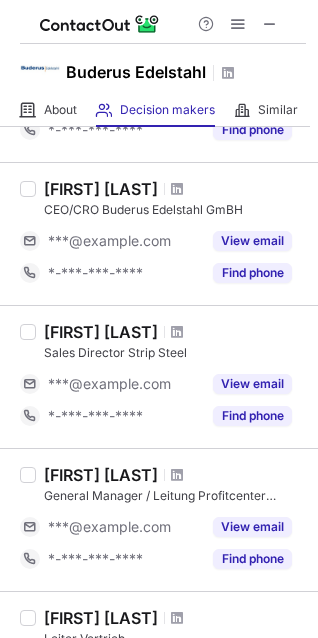 drag, startPoint x: 103, startPoint y: 188, endPoint x: 17, endPoint y: 188, distance: 86 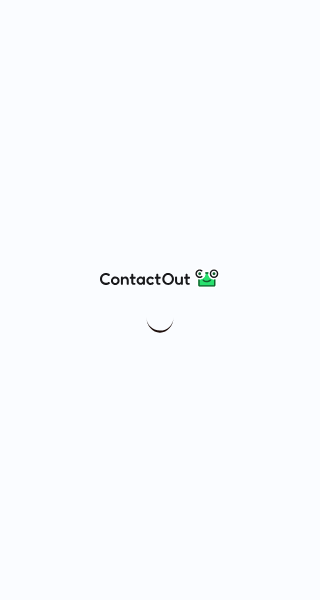 scroll, scrollTop: 0, scrollLeft: 0, axis: both 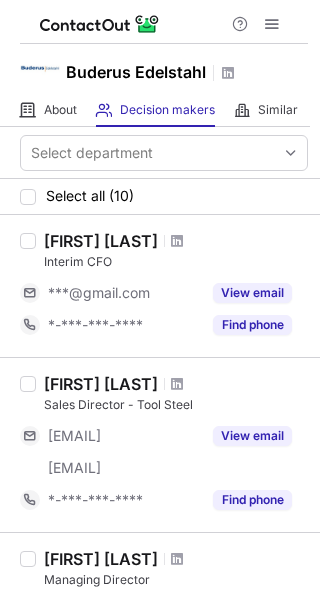 click on "[FIRST] [LAST]" at bounding box center (101, 241) 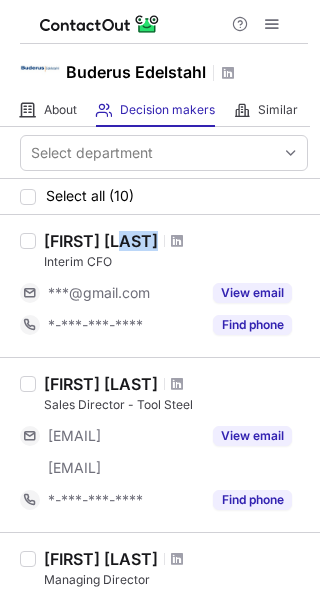 click on "Christina Muhr" at bounding box center (101, 241) 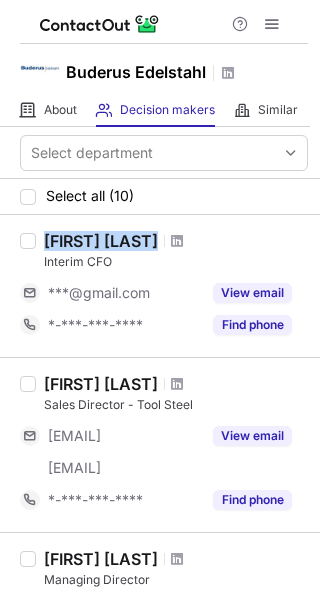 click on "Christina Muhr" at bounding box center (101, 241) 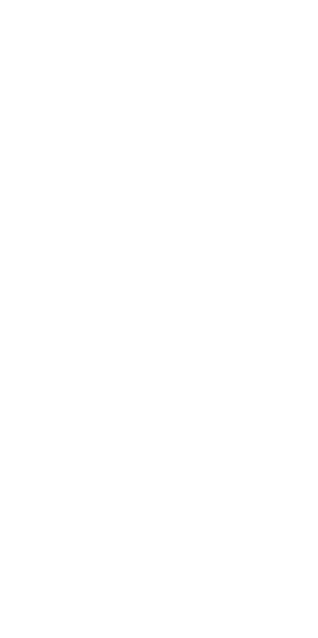 scroll, scrollTop: 0, scrollLeft: 0, axis: both 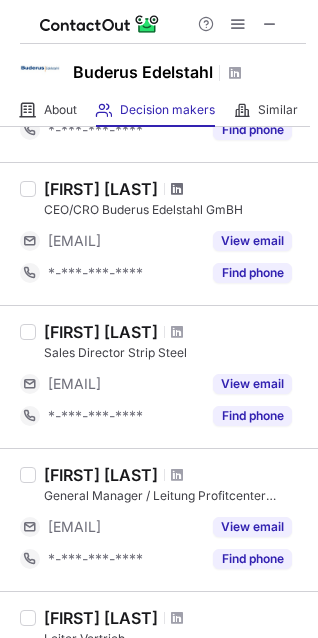 click at bounding box center [177, 189] 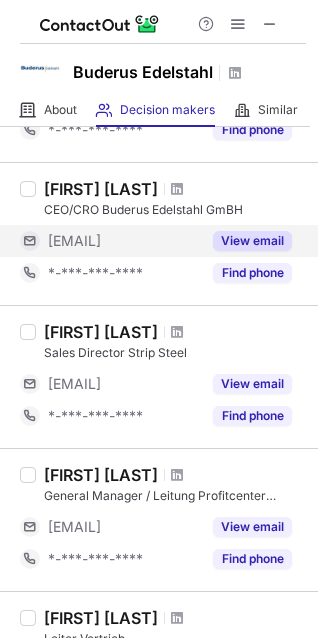click on "View email" at bounding box center [252, 241] 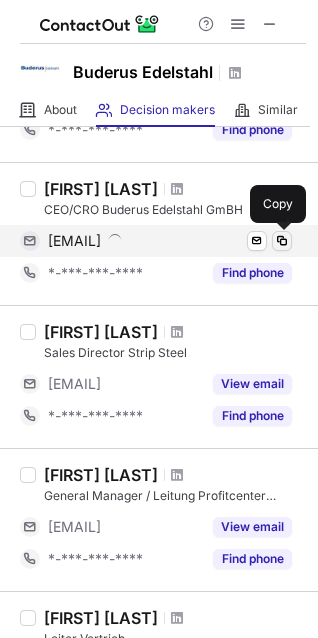 click at bounding box center (282, 241) 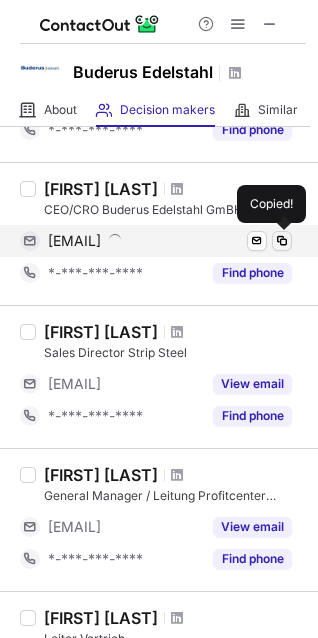 click at bounding box center [282, 241] 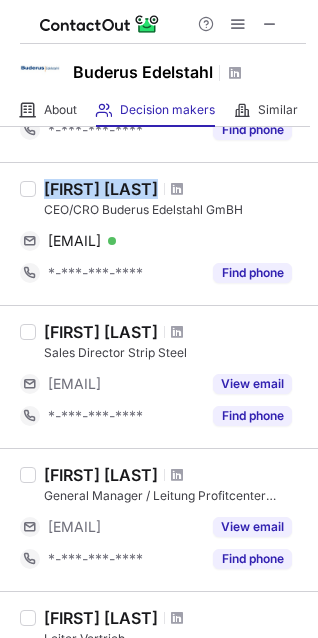 drag, startPoint x: 185, startPoint y: 184, endPoint x: 4, endPoint y: 193, distance: 181.22362 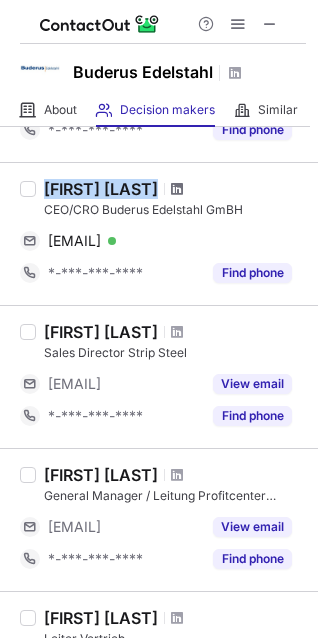 copy on "Zeljko Vuksanovic" 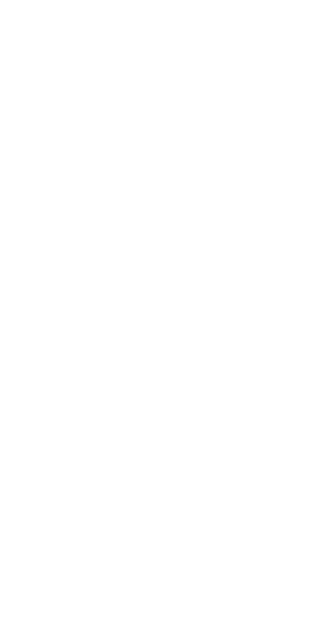 scroll, scrollTop: 0, scrollLeft: 0, axis: both 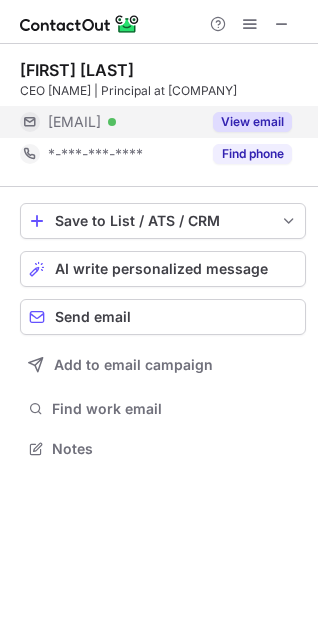 click on "View email" at bounding box center (252, 122) 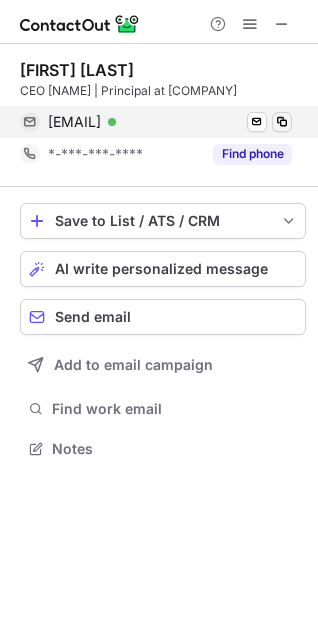 click at bounding box center (282, 122) 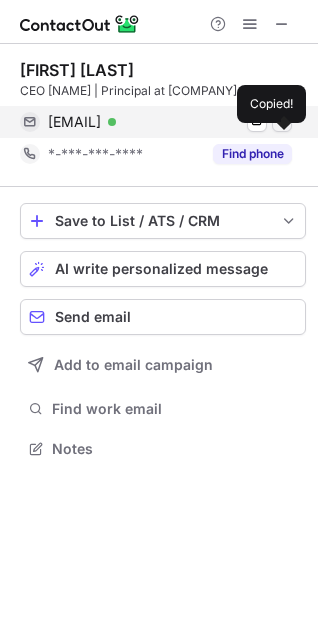 click at bounding box center [282, 122] 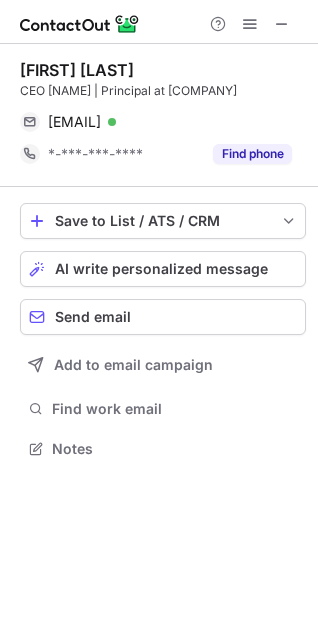 type 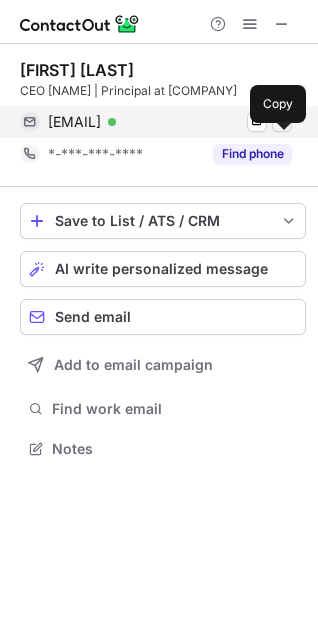 click at bounding box center (282, 122) 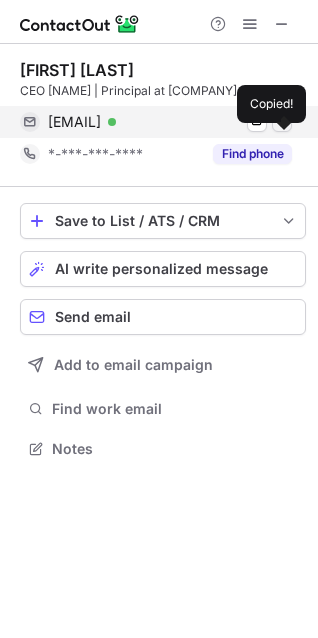 click at bounding box center [282, 122] 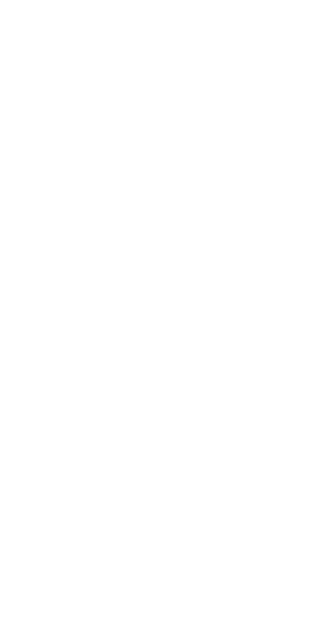 scroll, scrollTop: 0, scrollLeft: 0, axis: both 